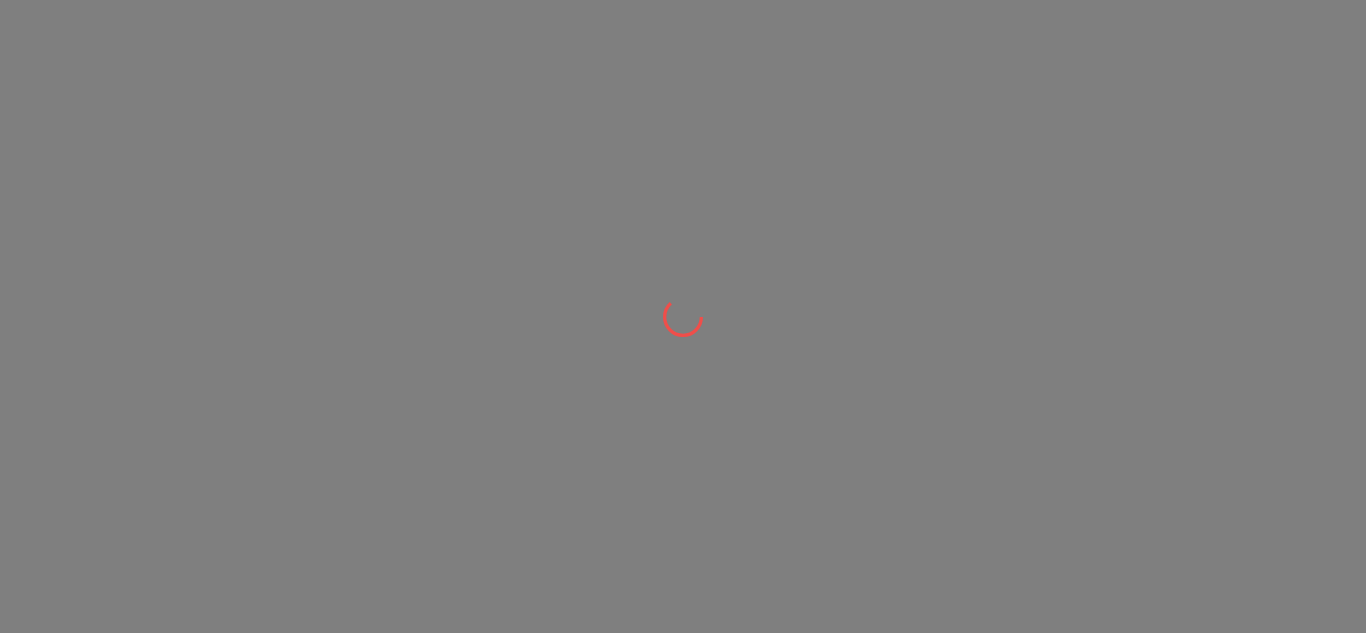 scroll, scrollTop: 0, scrollLeft: 0, axis: both 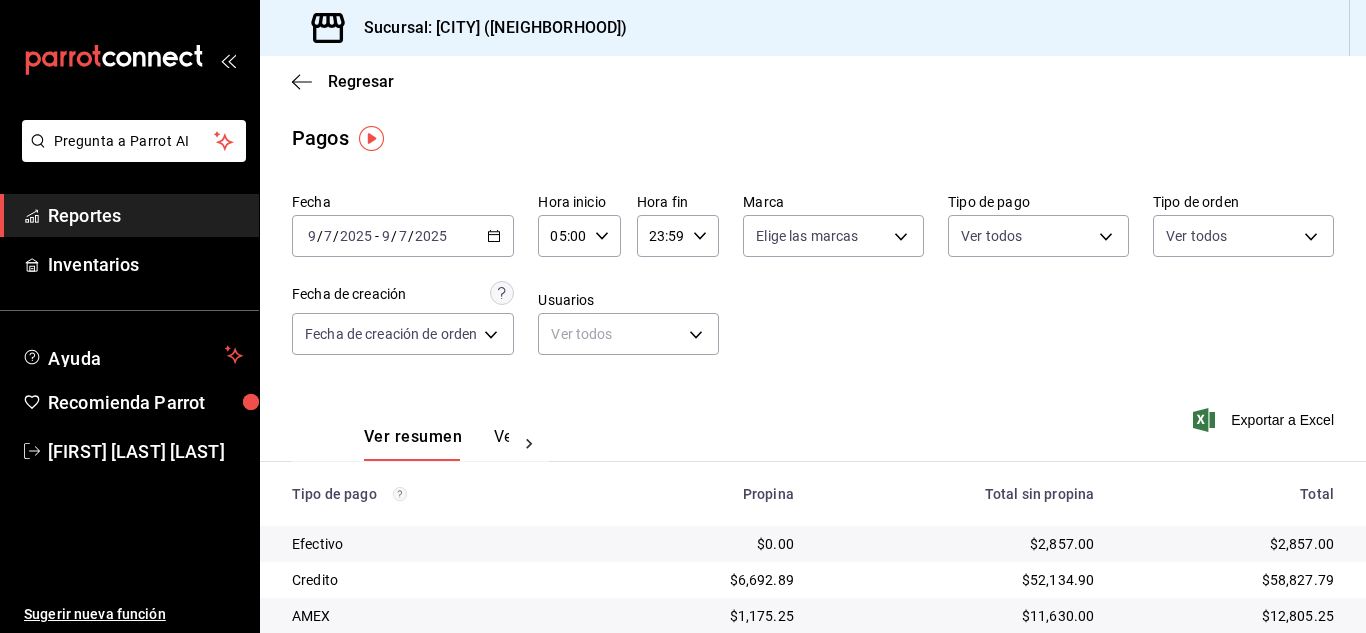 drag, startPoint x: 763, startPoint y: 148, endPoint x: 52, endPoint y: 16, distance: 723.14935 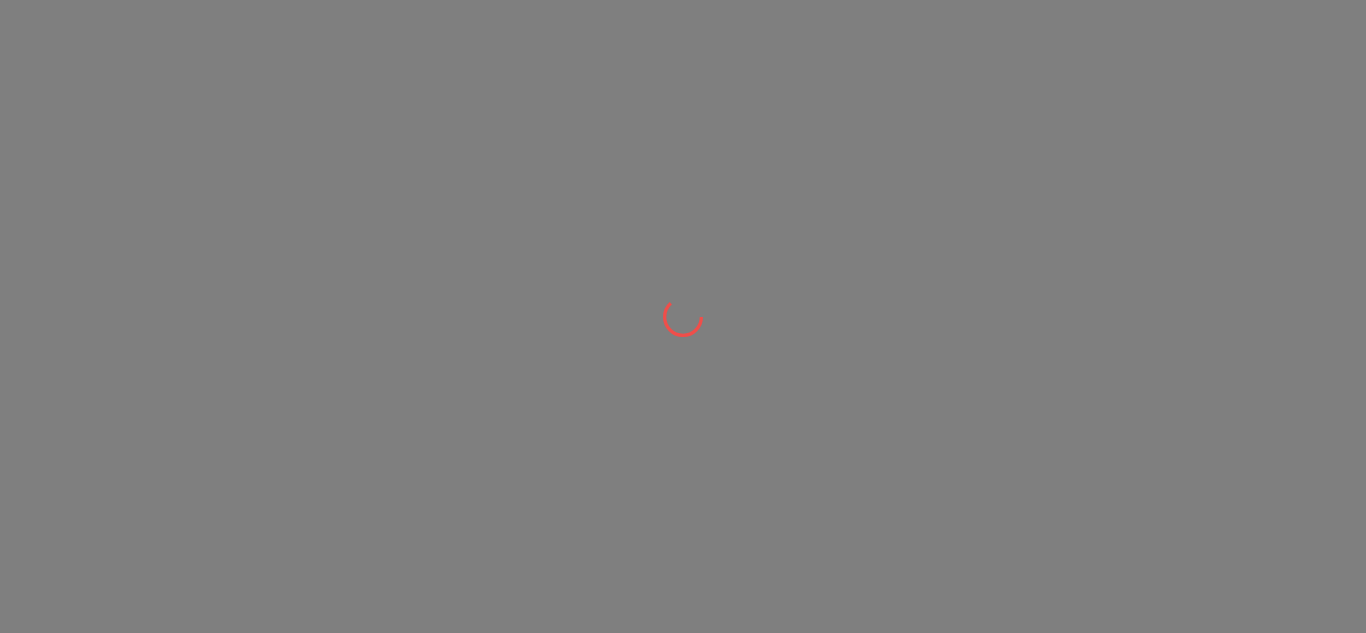 scroll, scrollTop: 0, scrollLeft: 0, axis: both 